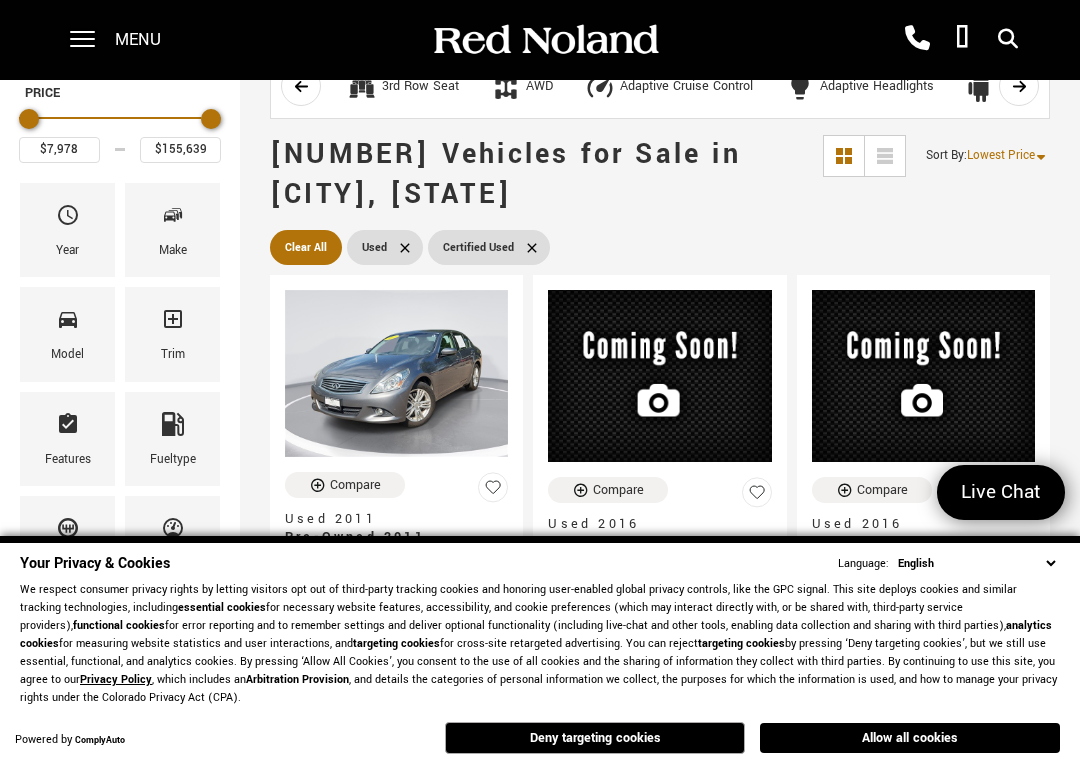 scroll, scrollTop: 117, scrollLeft: 0, axis: vertical 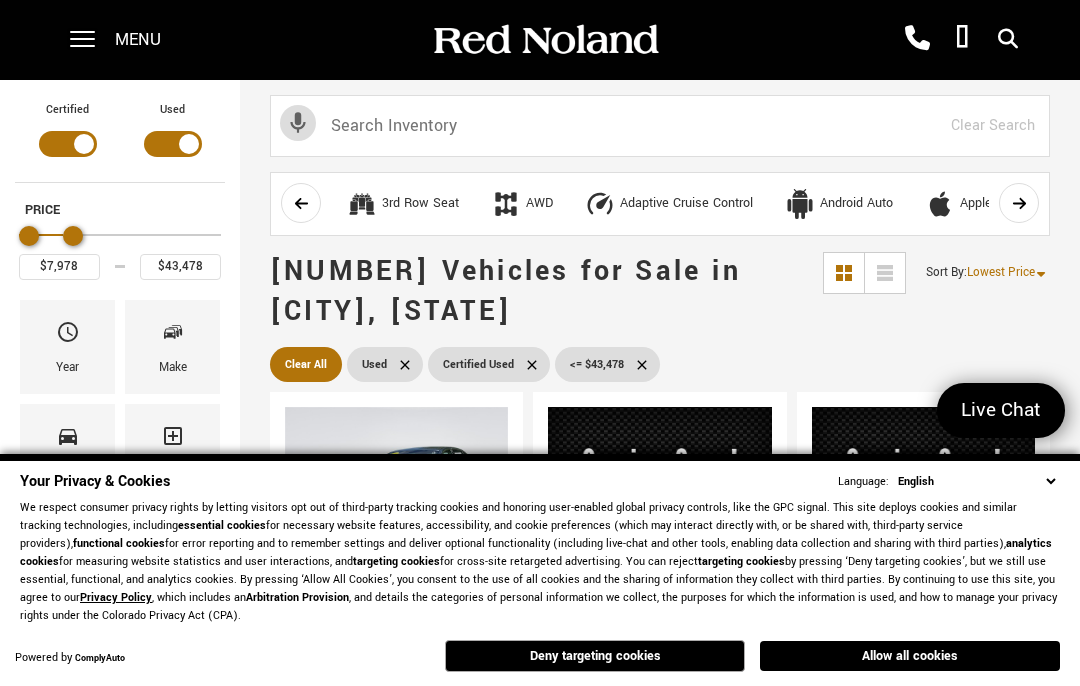 click at bounding box center [120, 236] 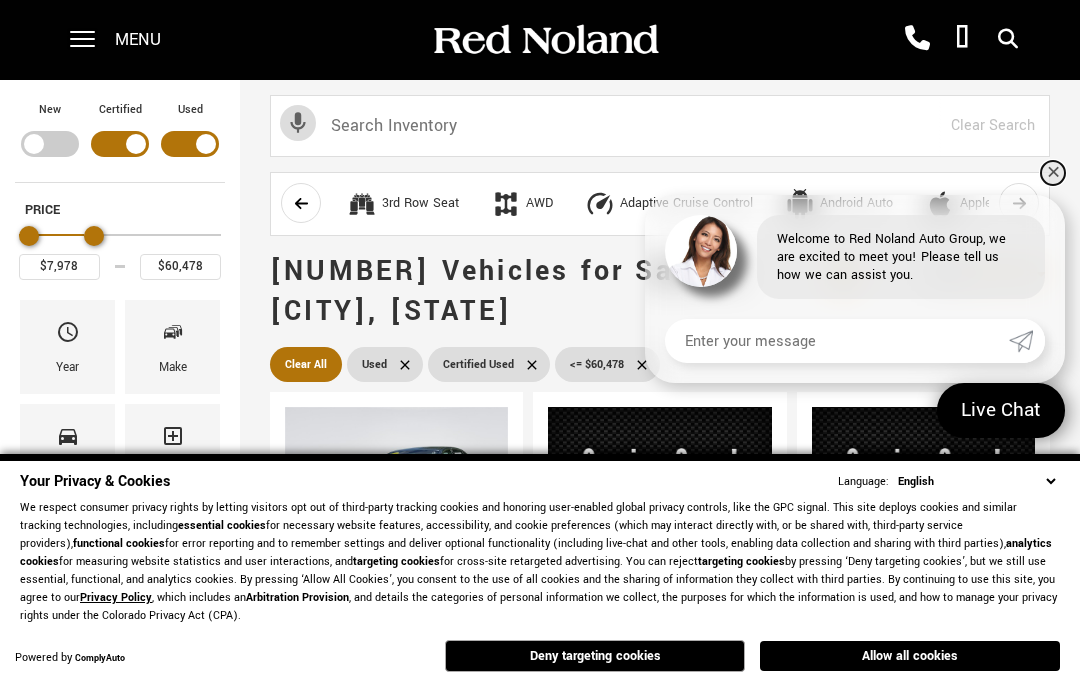 click on "✕" at bounding box center [1053, 173] 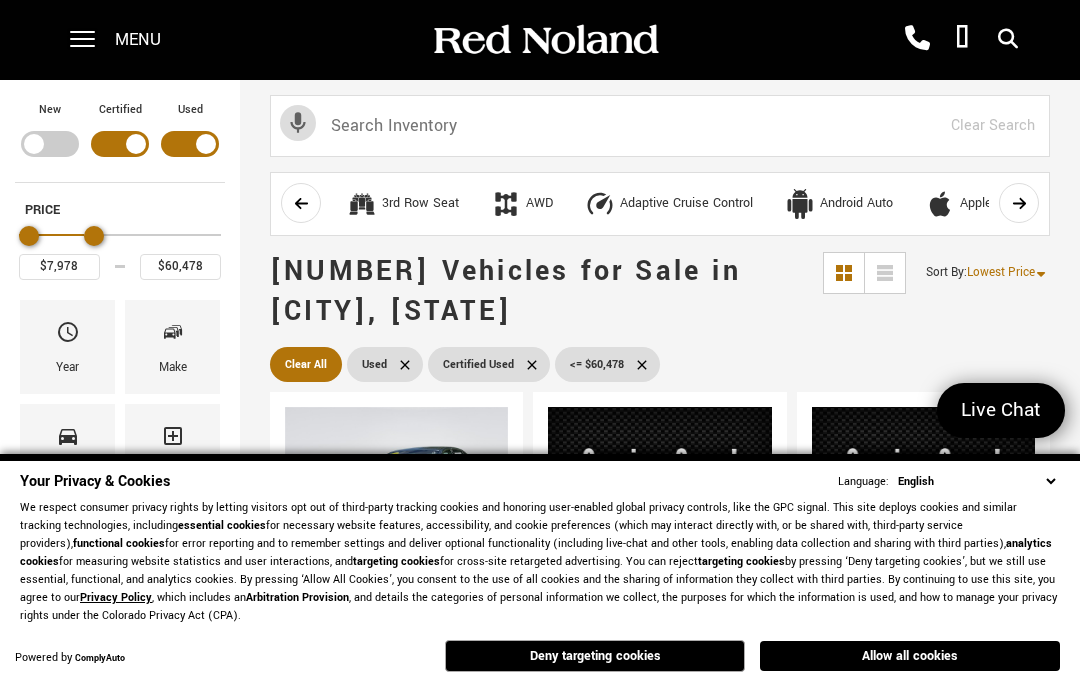 click at bounding box center [120, 236] 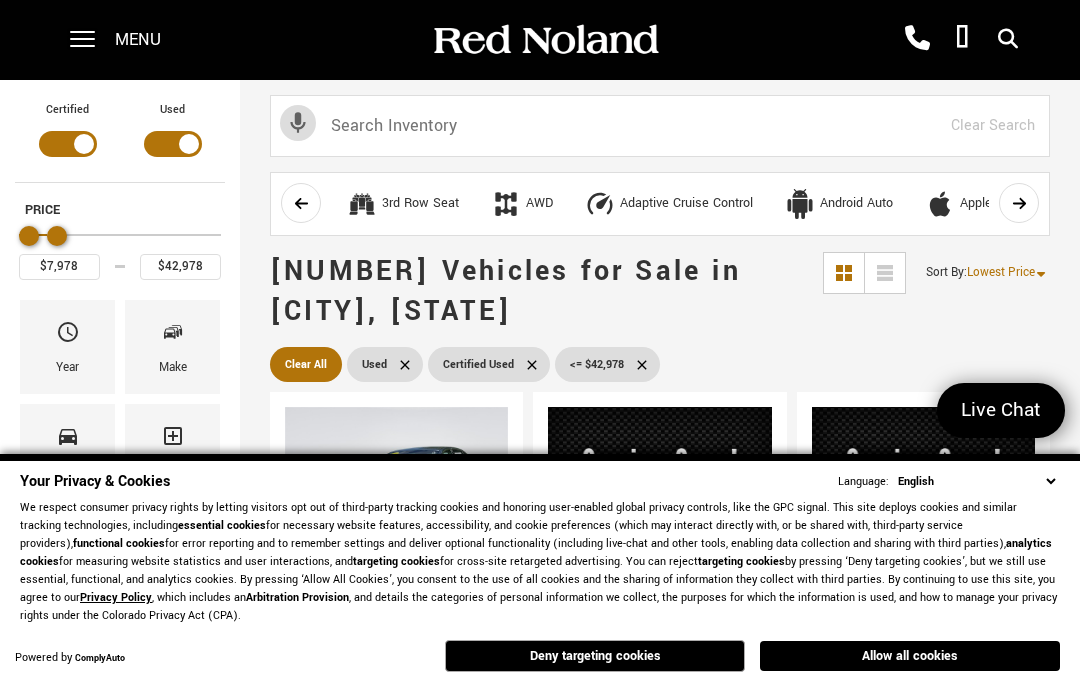 click at bounding box center (57, 236) 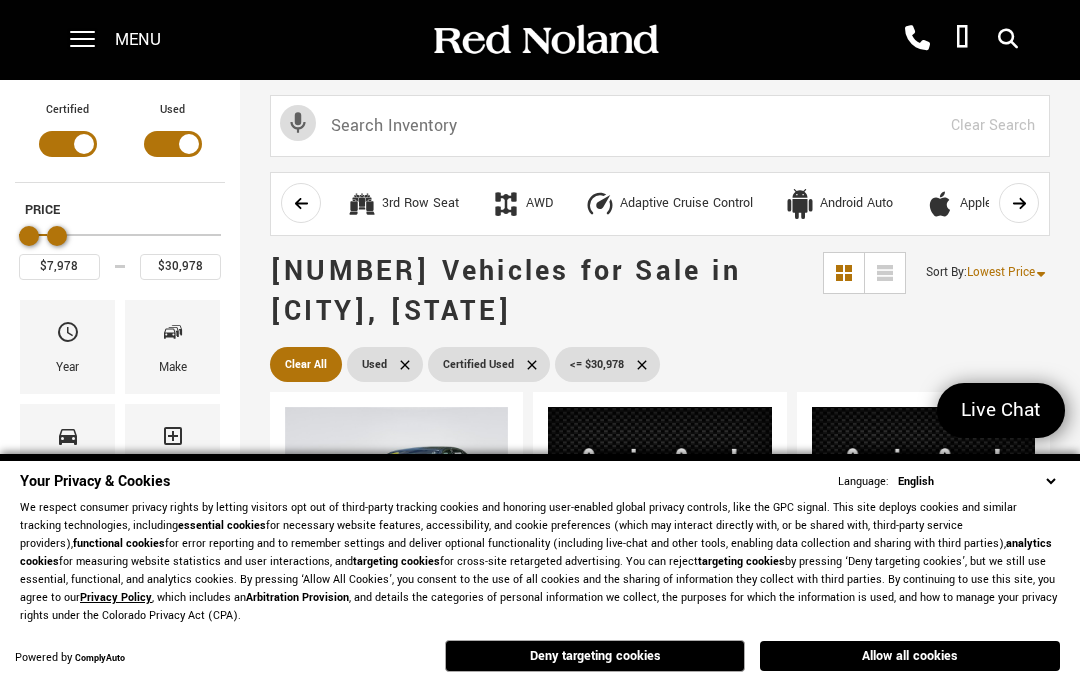 click at bounding box center (57, 236) 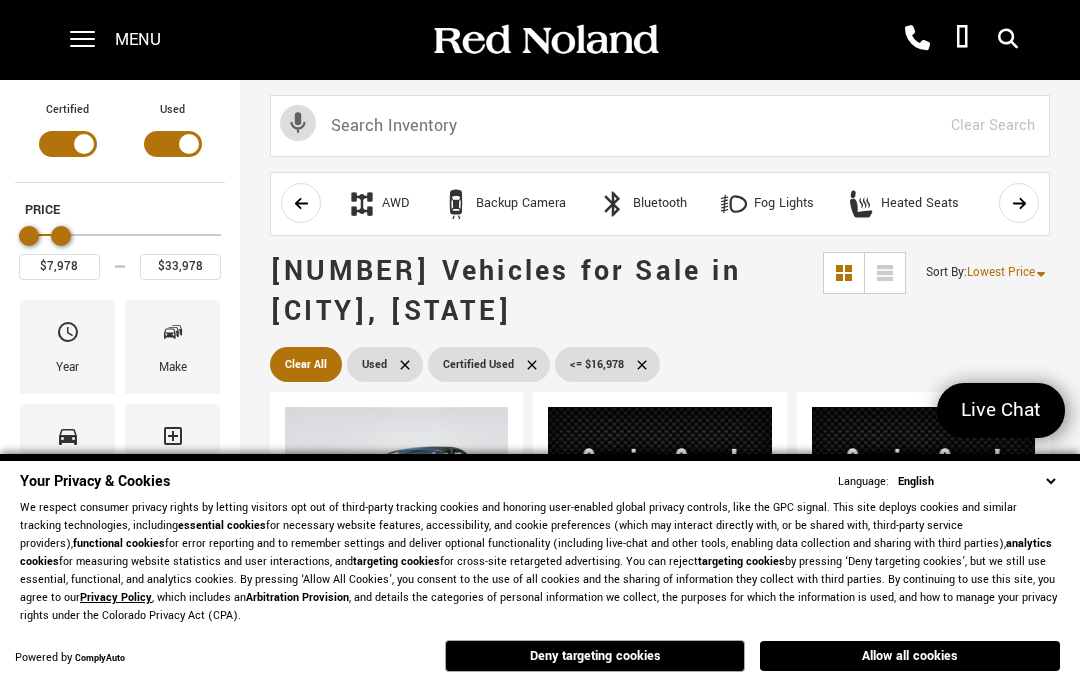 click at bounding box center (29, 236) 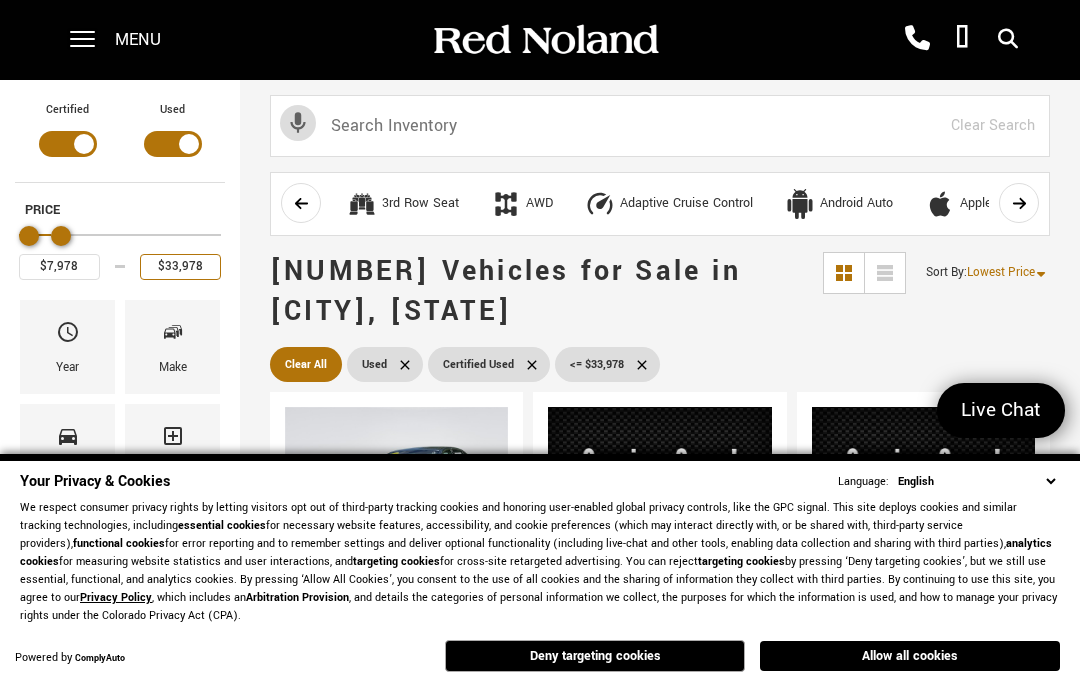 click on "$33,978" at bounding box center (180, 267) 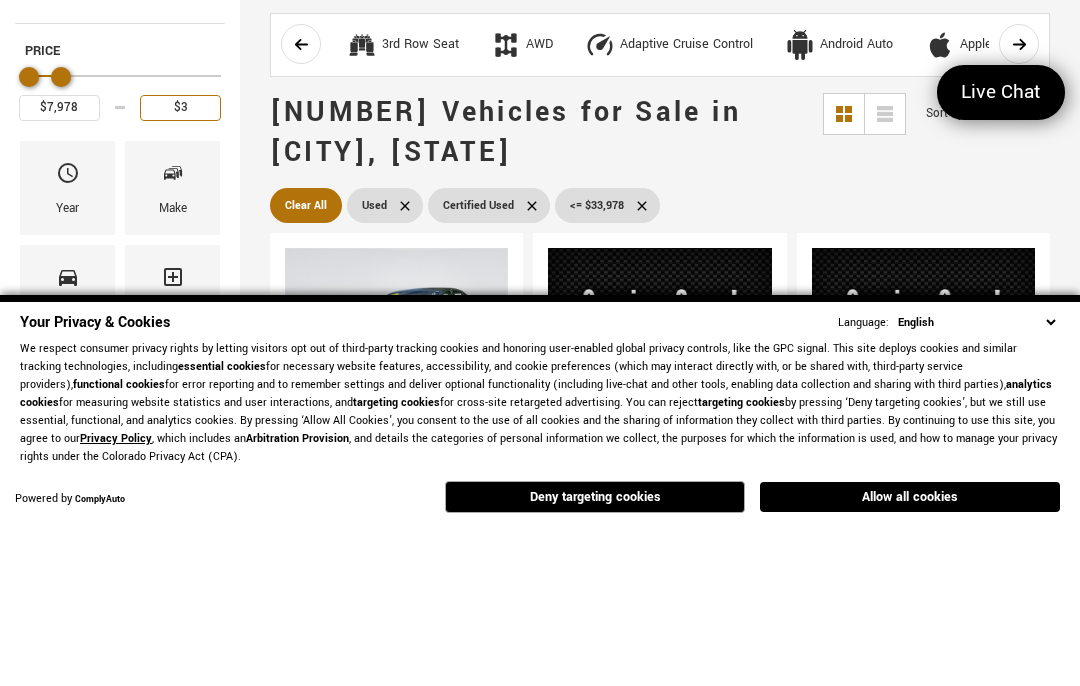 type on "$" 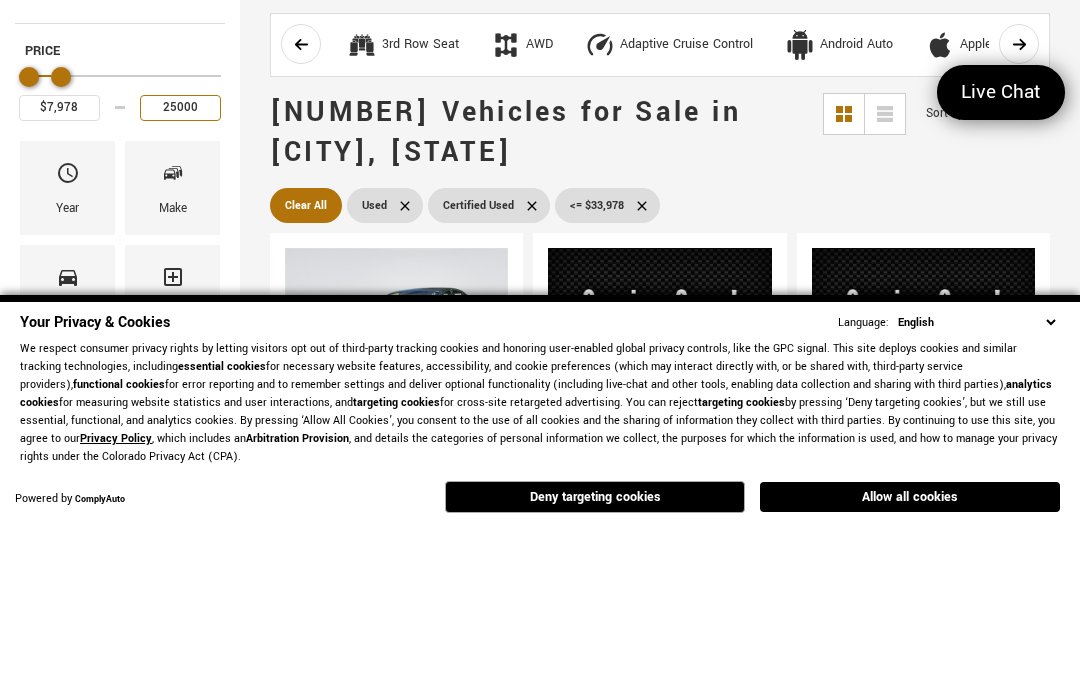 type on "$25,000" 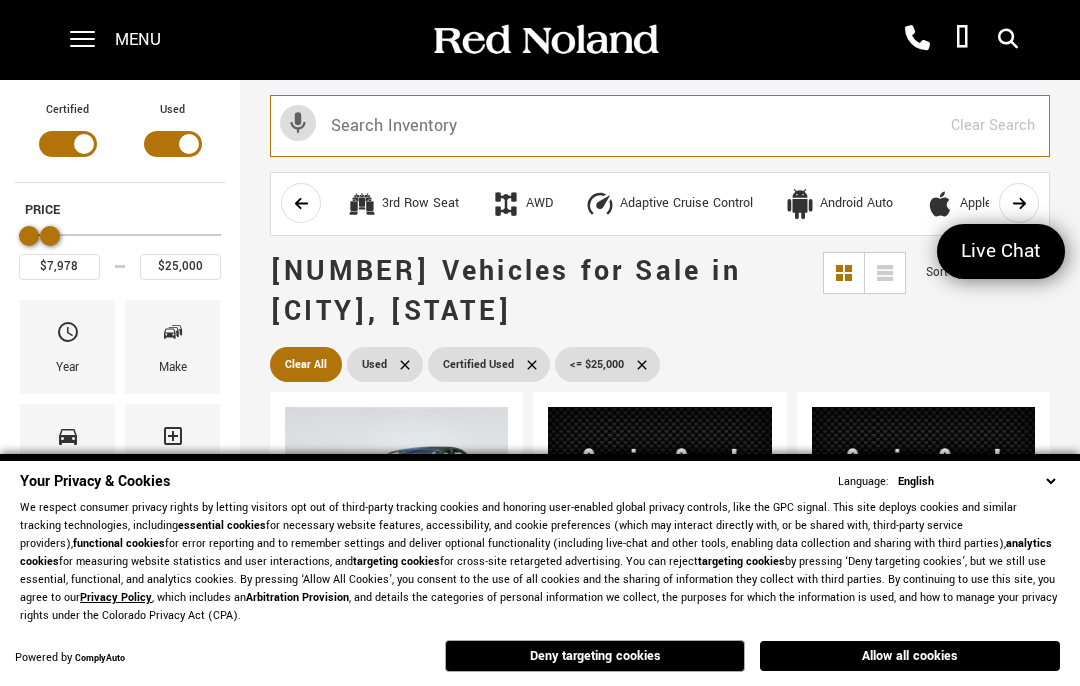 click at bounding box center (660, 126) 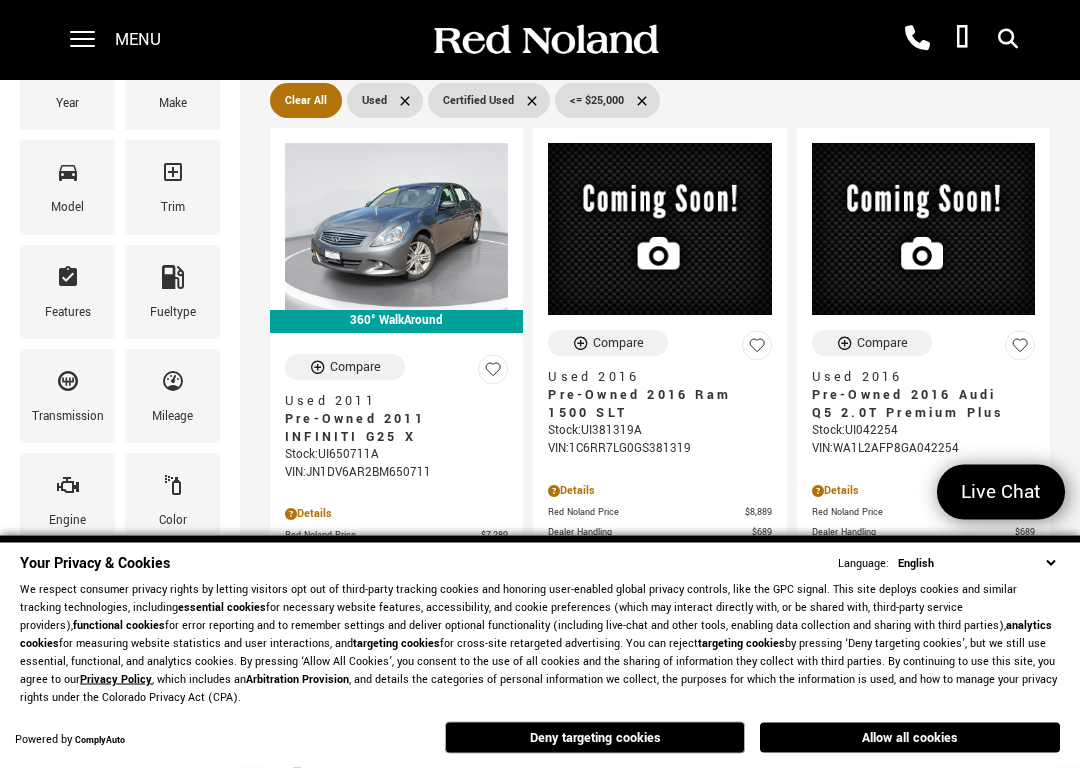 scroll, scrollTop: 461, scrollLeft: 0, axis: vertical 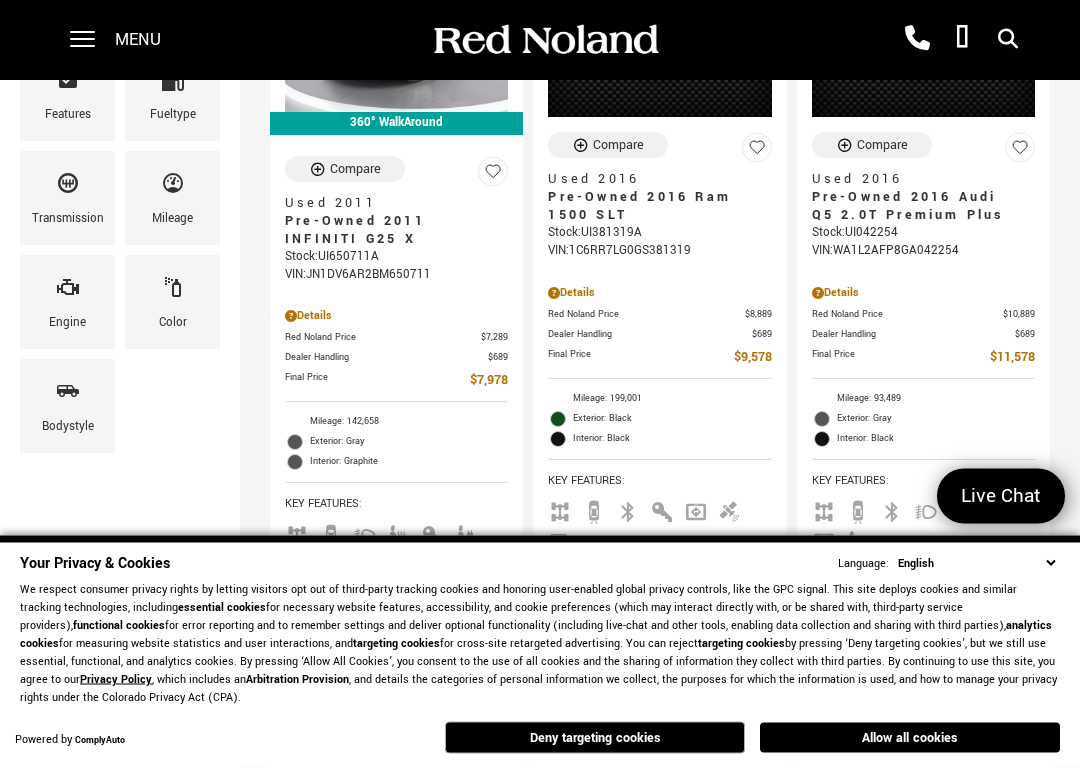 click on "Bodystyle" at bounding box center [67, 407] 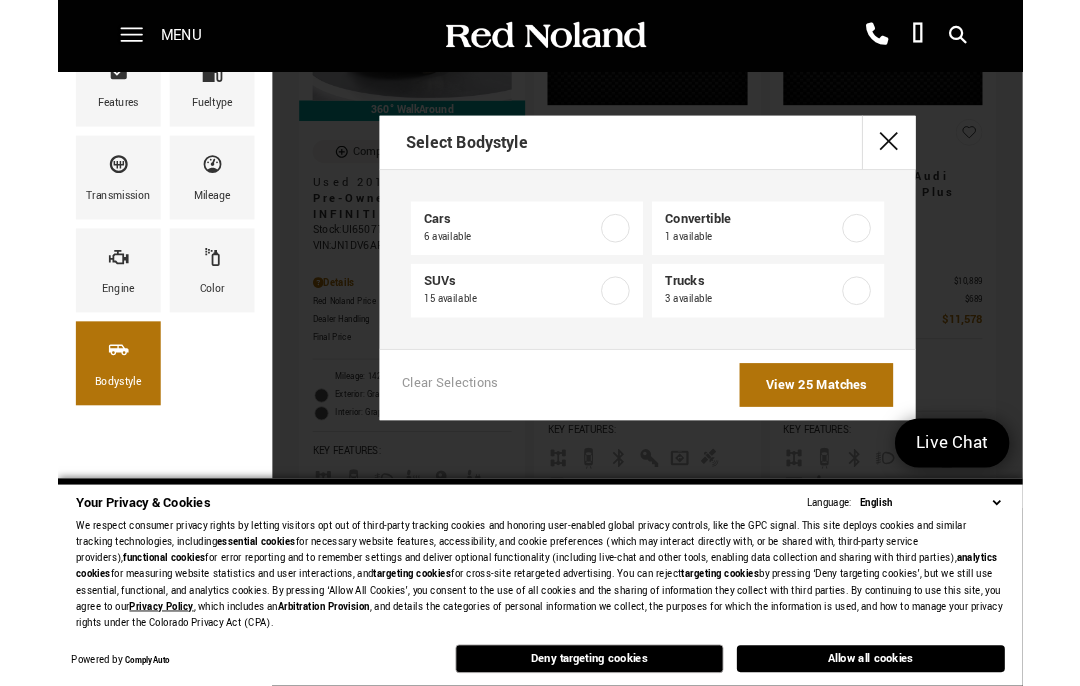 scroll, scrollTop: 554, scrollLeft: 0, axis: vertical 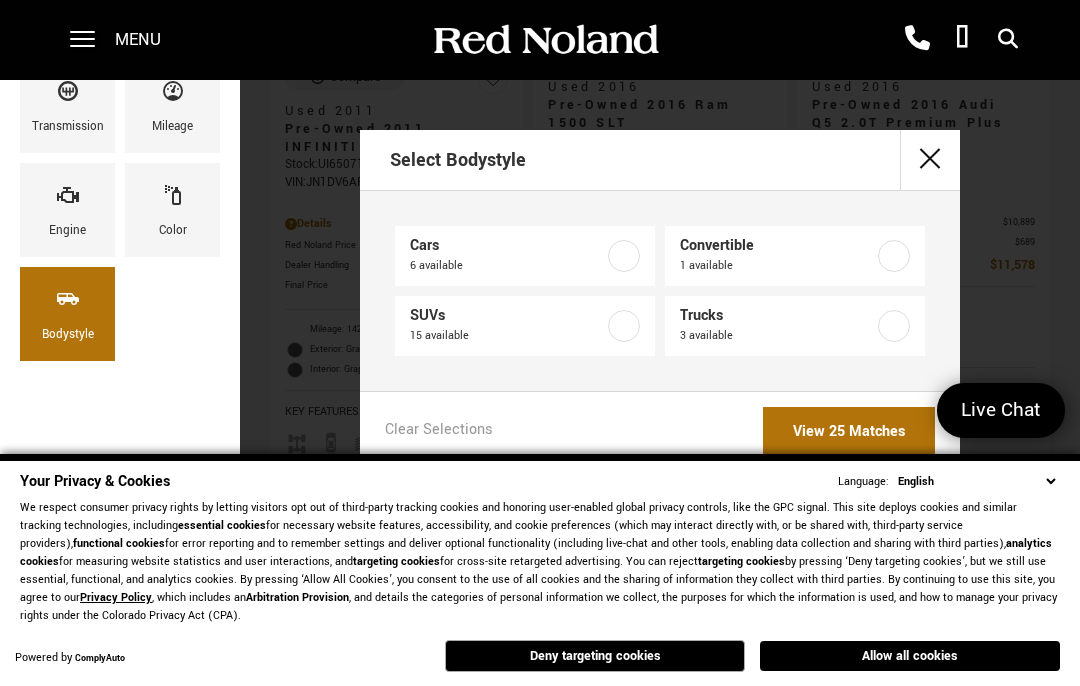 click at bounding box center (624, 326) 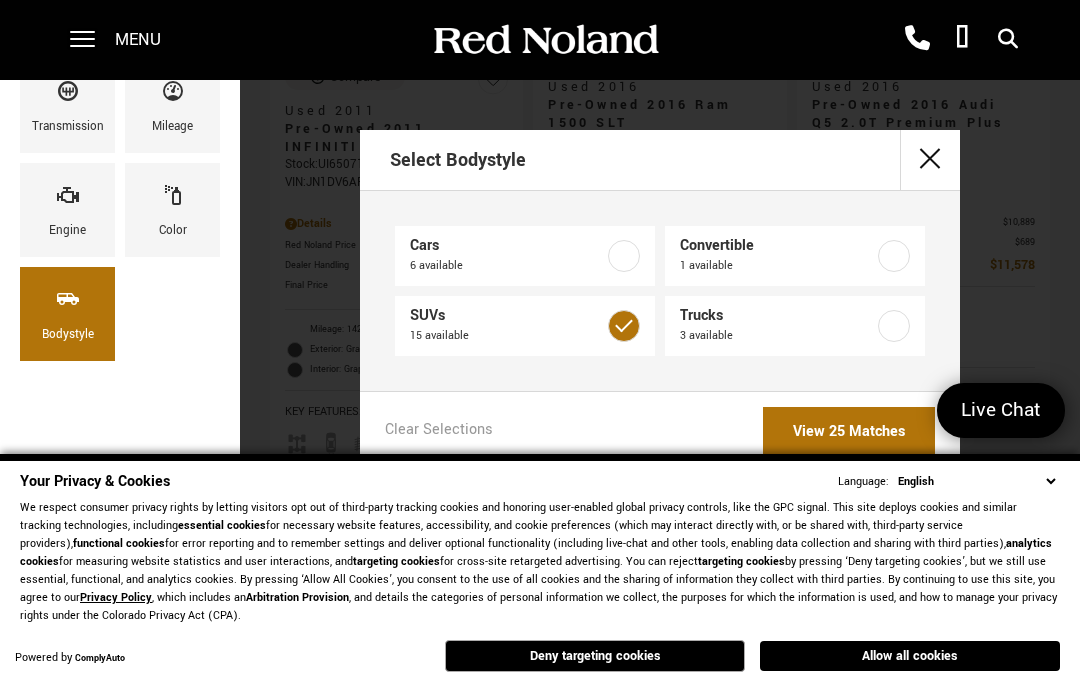 type on "$11,578" 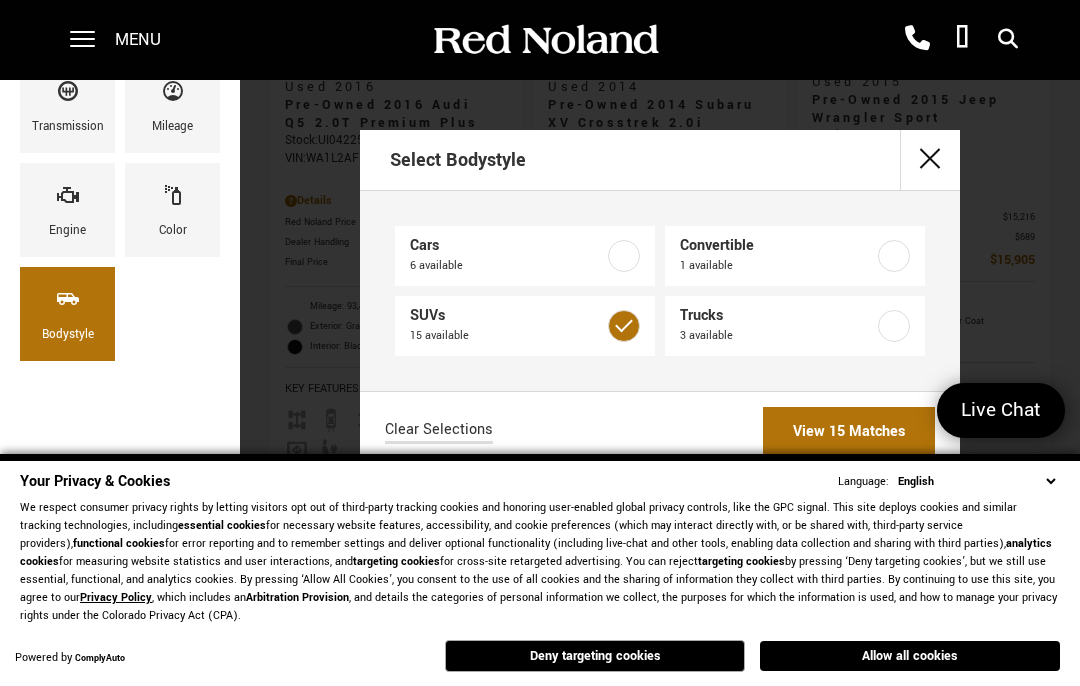 scroll, scrollTop: 0, scrollLeft: 0, axis: both 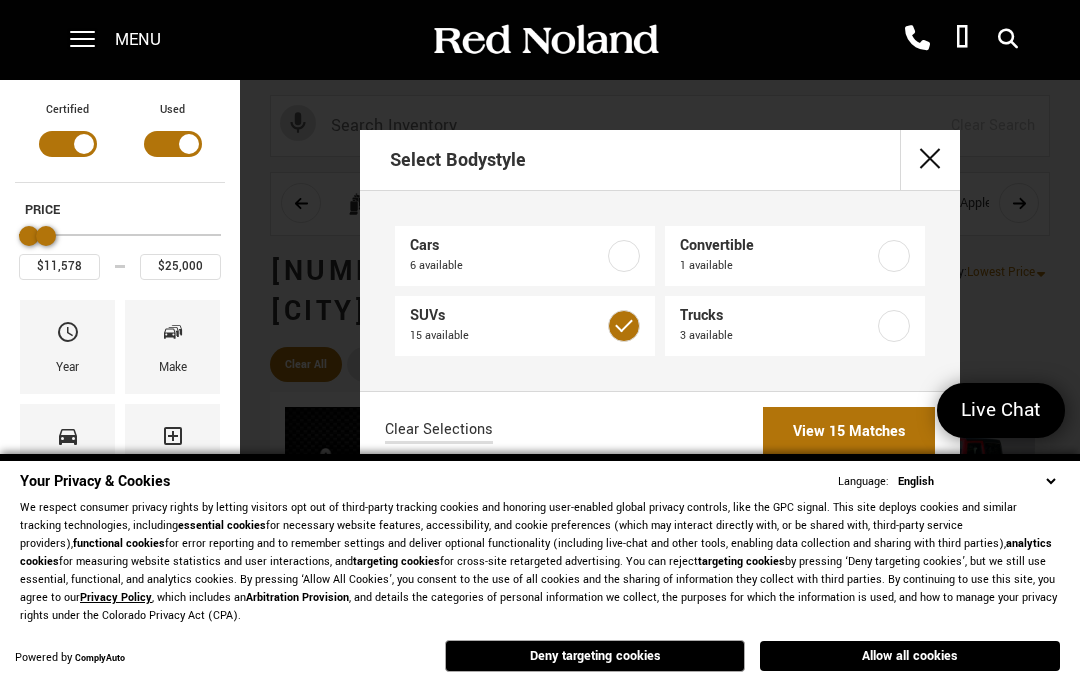 click at bounding box center (930, 160) 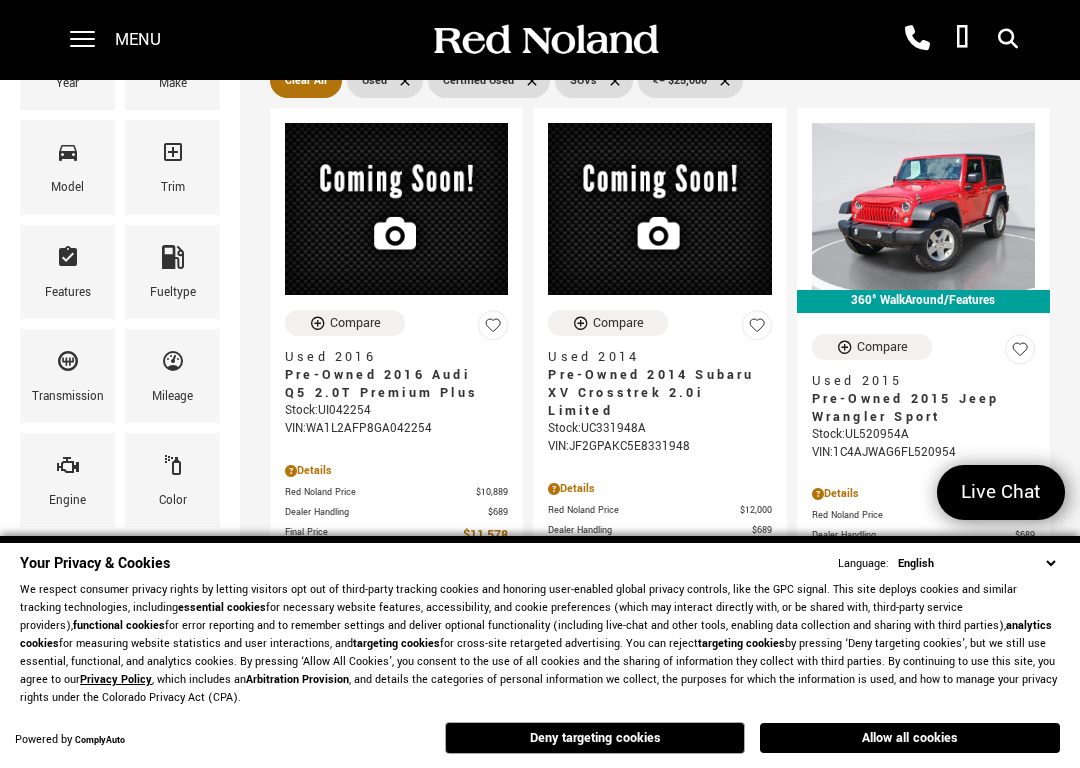scroll, scrollTop: 332, scrollLeft: 0, axis: vertical 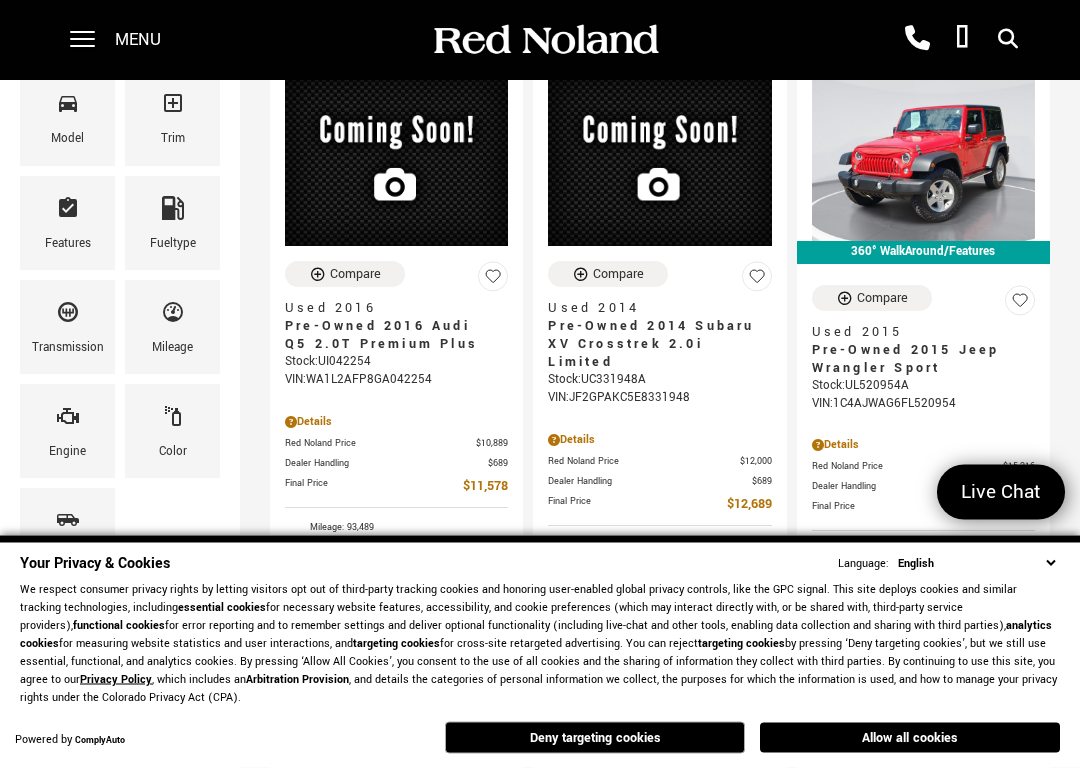 click on "English Spanish / Español English / United Kingdom Korean / 한국어 Vietnamese / Tiếng Việt Nam Tagalog / Filipino Chinese / 中文 German / Deutsch French / Français" at bounding box center [976, 563] 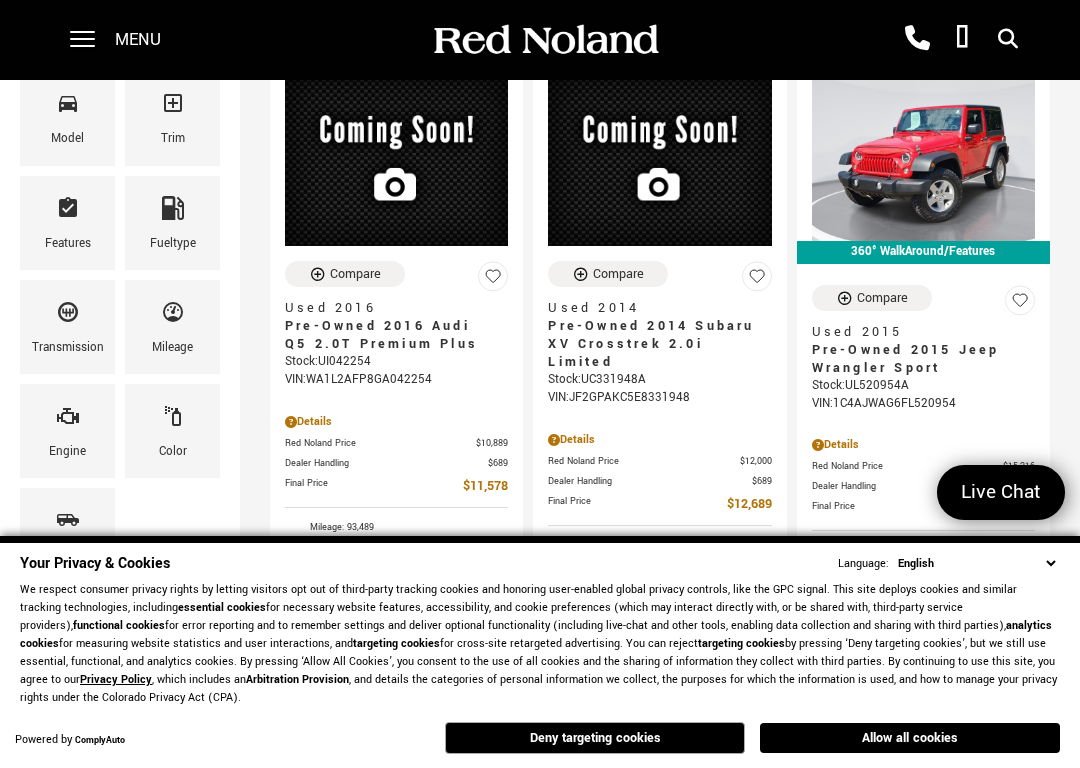 click on "Deny targeting cookies" at bounding box center (595, 738) 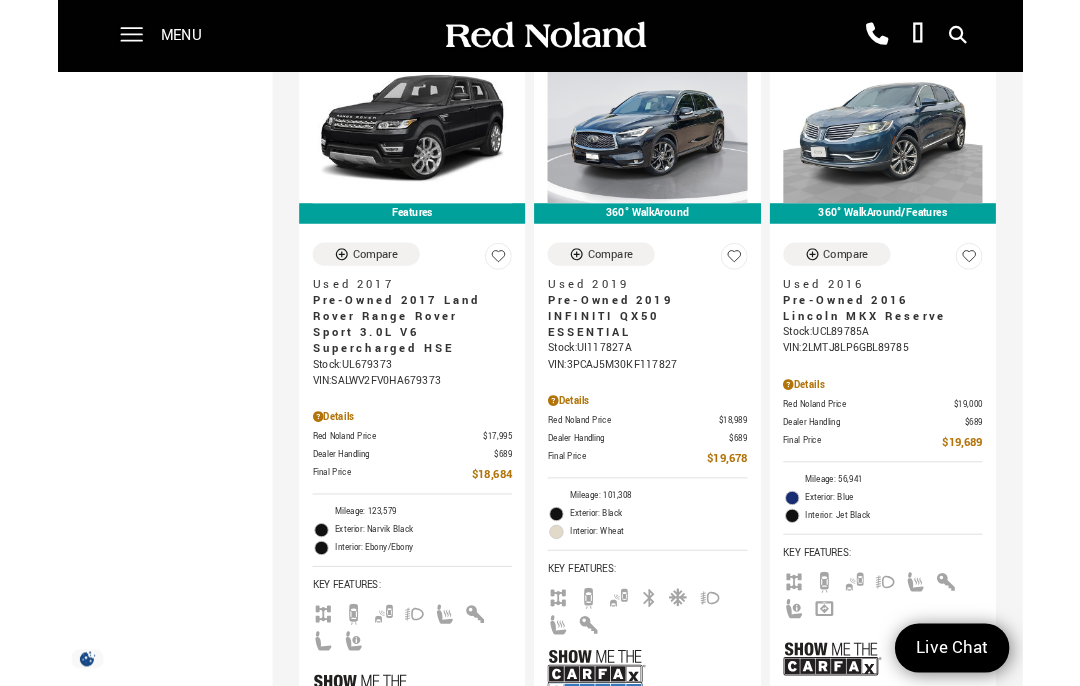 scroll, scrollTop: 1239, scrollLeft: 0, axis: vertical 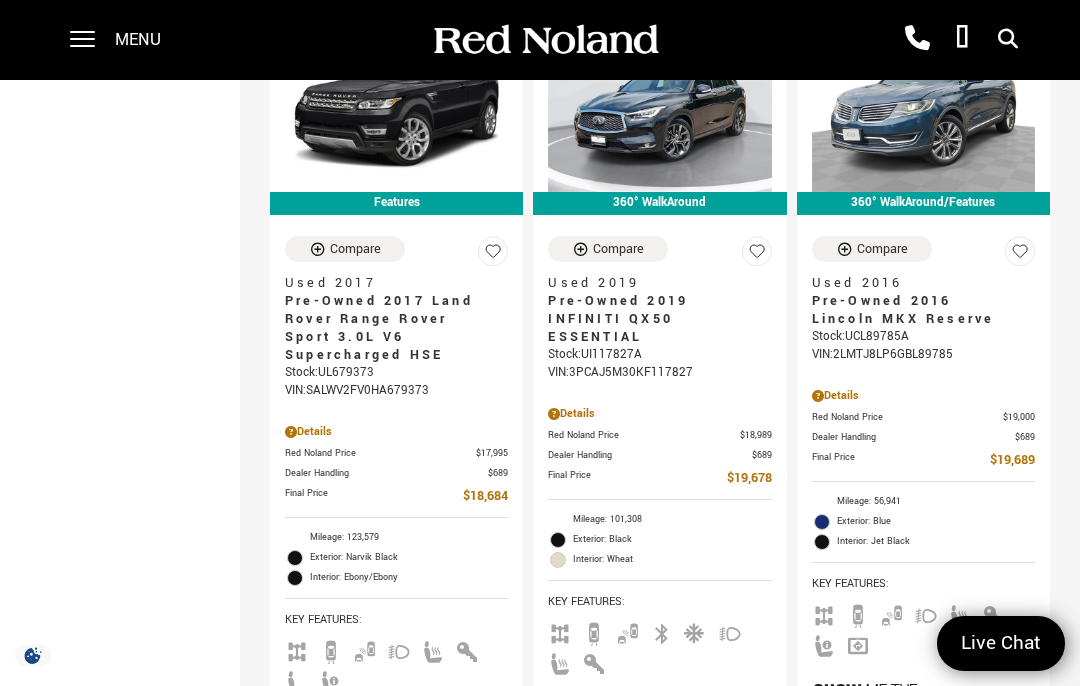click on "Pre-Owned 2019 INFINITI QX50 ESSENTIAL" at bounding box center (652, 319) 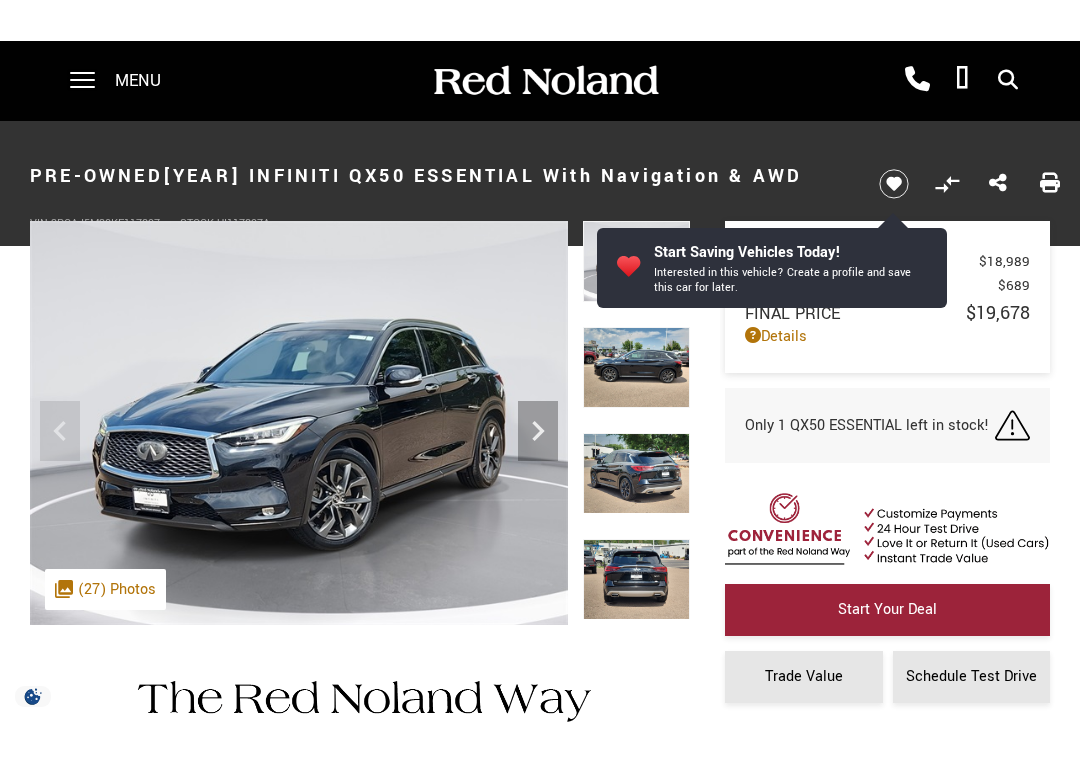 scroll, scrollTop: 0, scrollLeft: 0, axis: both 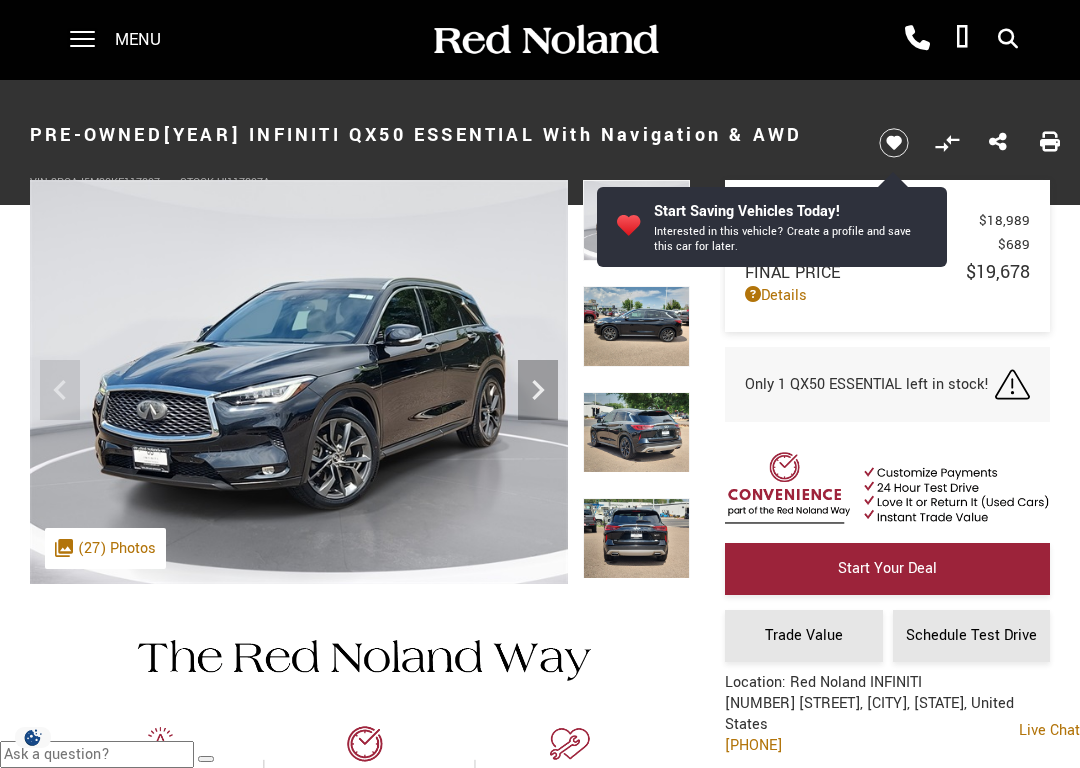 click 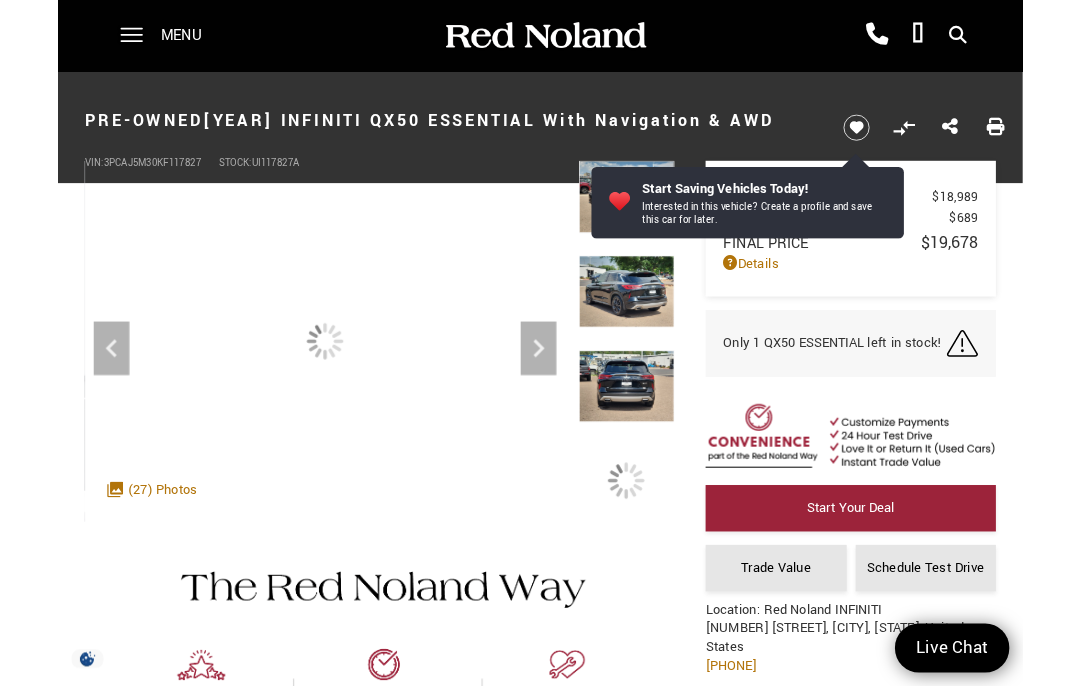 scroll, scrollTop: 0, scrollLeft: 0, axis: both 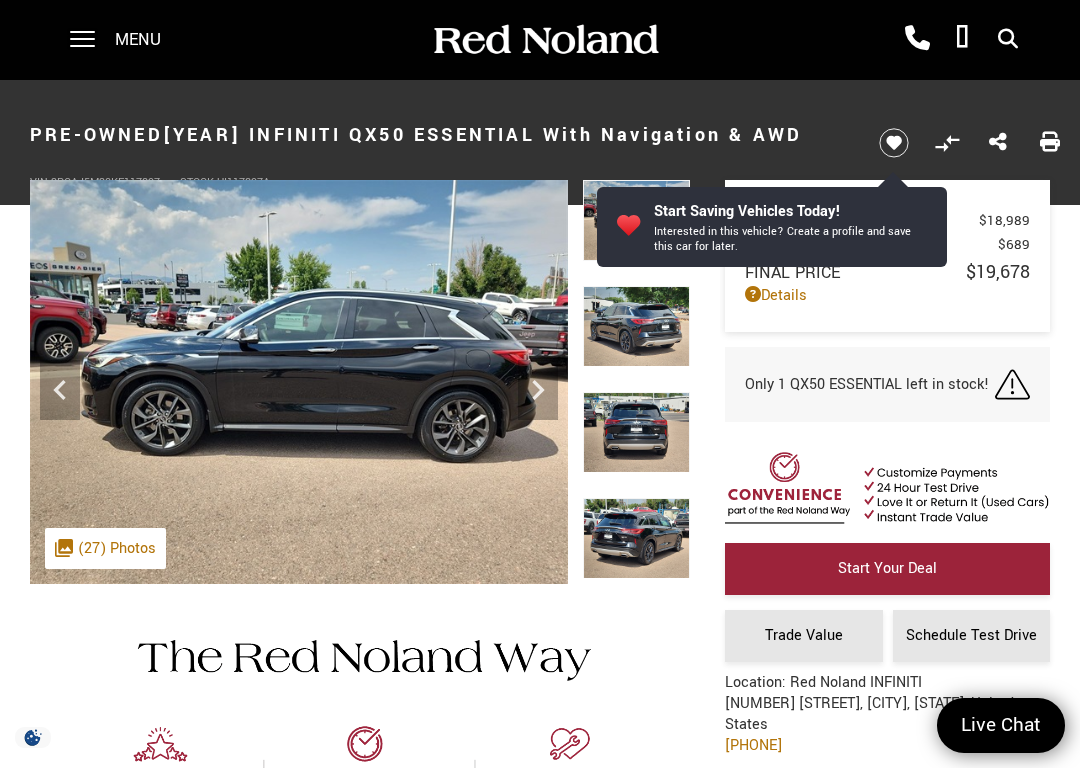 click 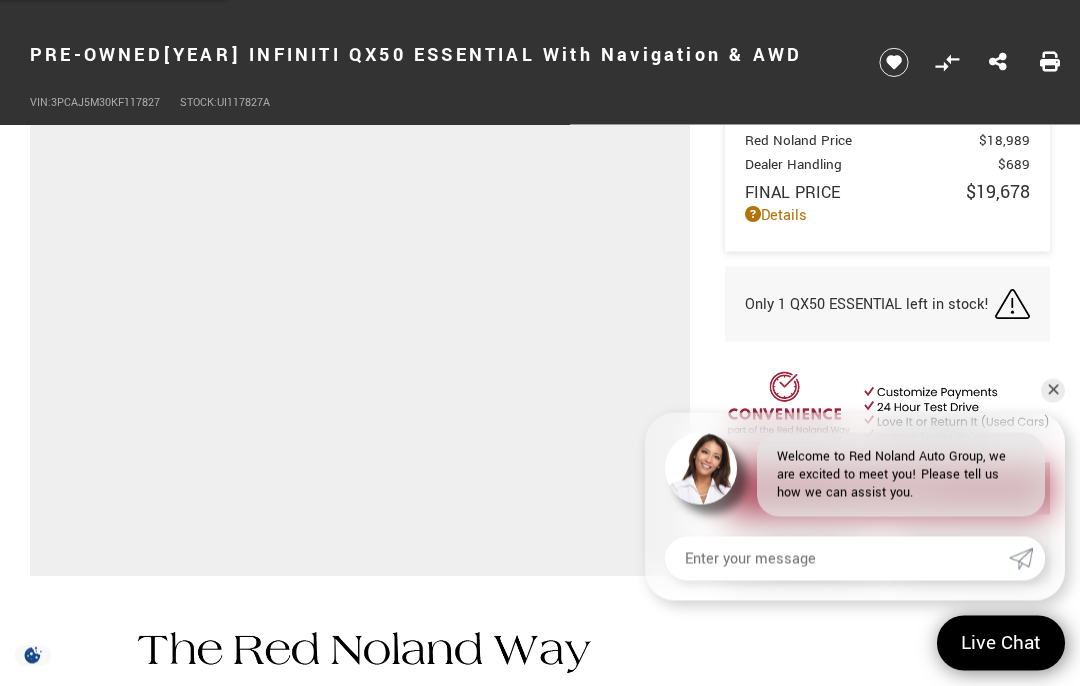 scroll, scrollTop: 0, scrollLeft: 0, axis: both 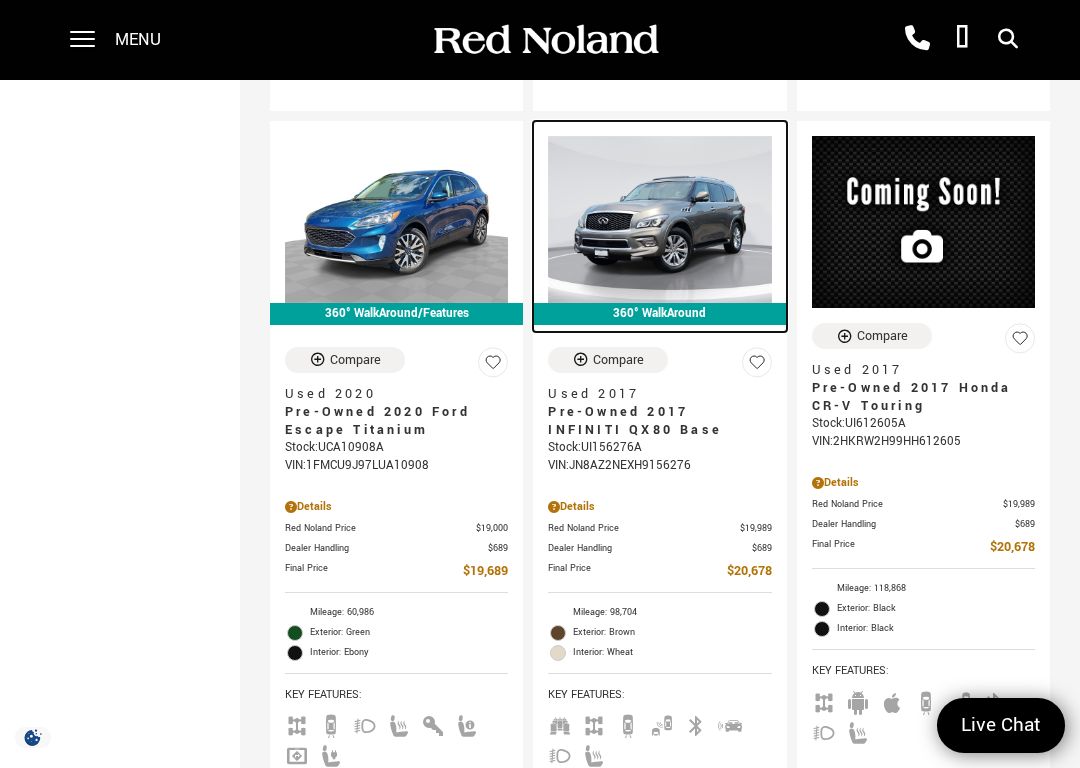 click at bounding box center [659, 219] 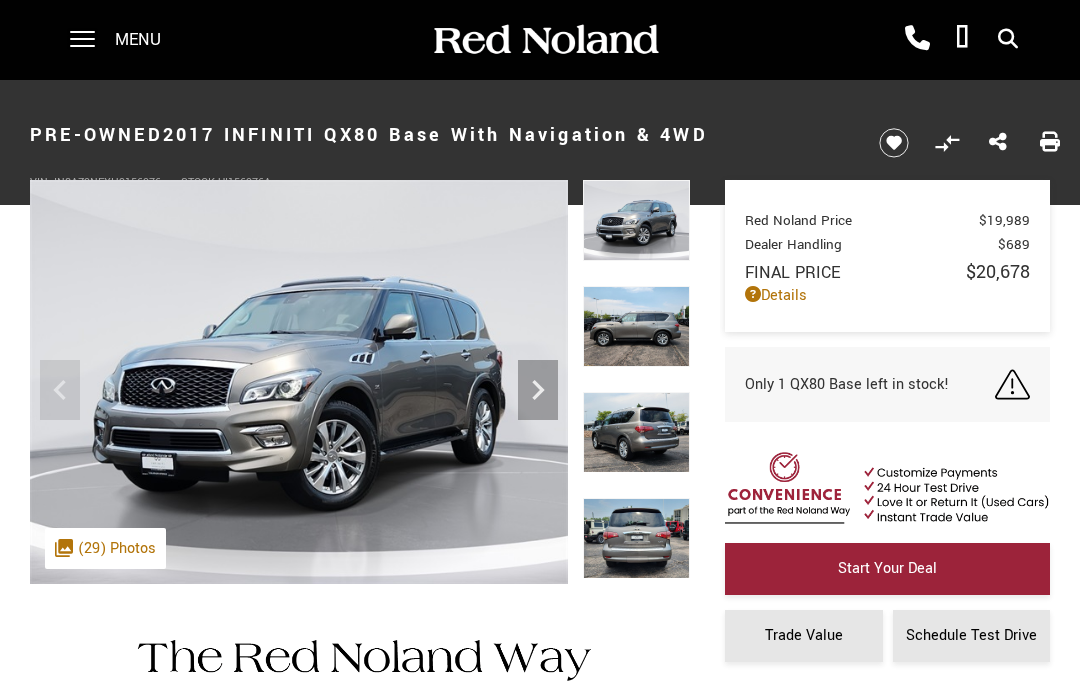 scroll, scrollTop: 0, scrollLeft: 0, axis: both 